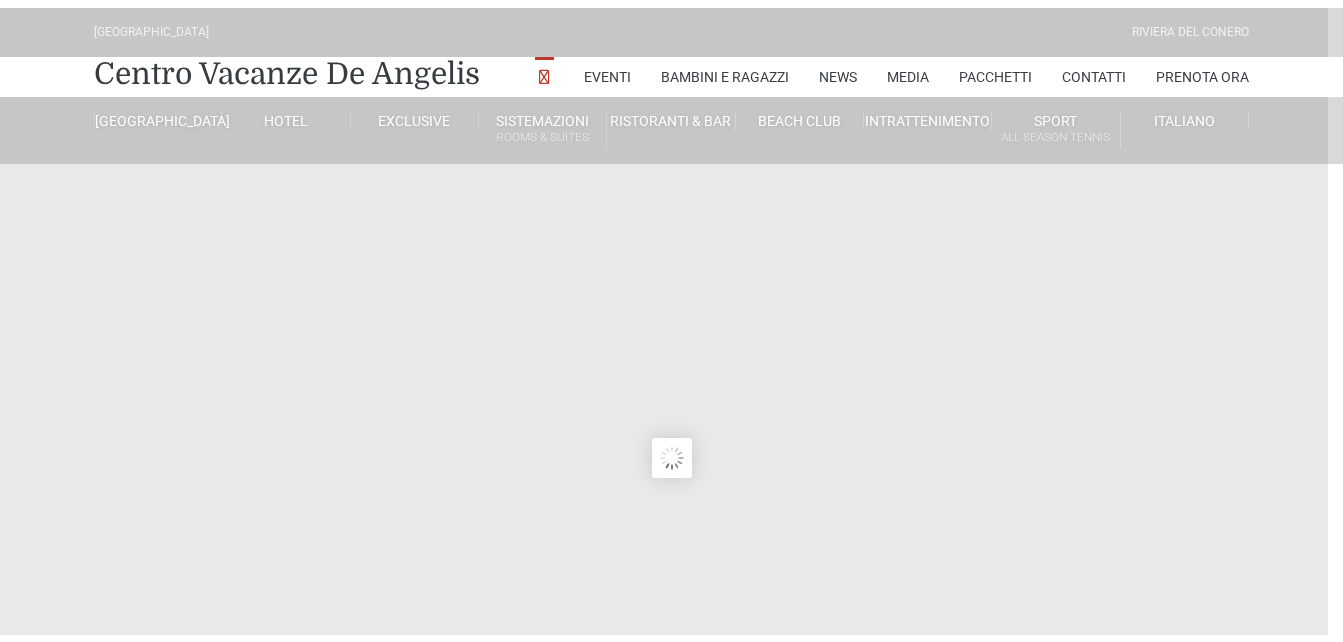 scroll, scrollTop: 0, scrollLeft: 0, axis: both 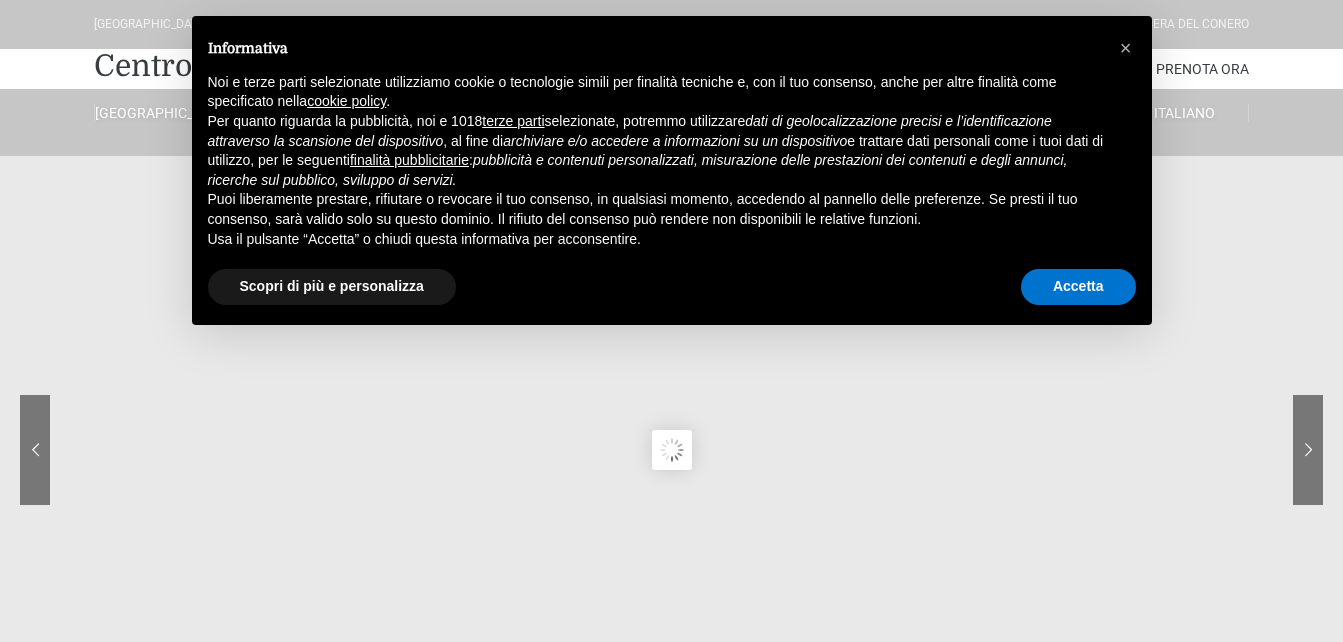 type on "[DATE]" 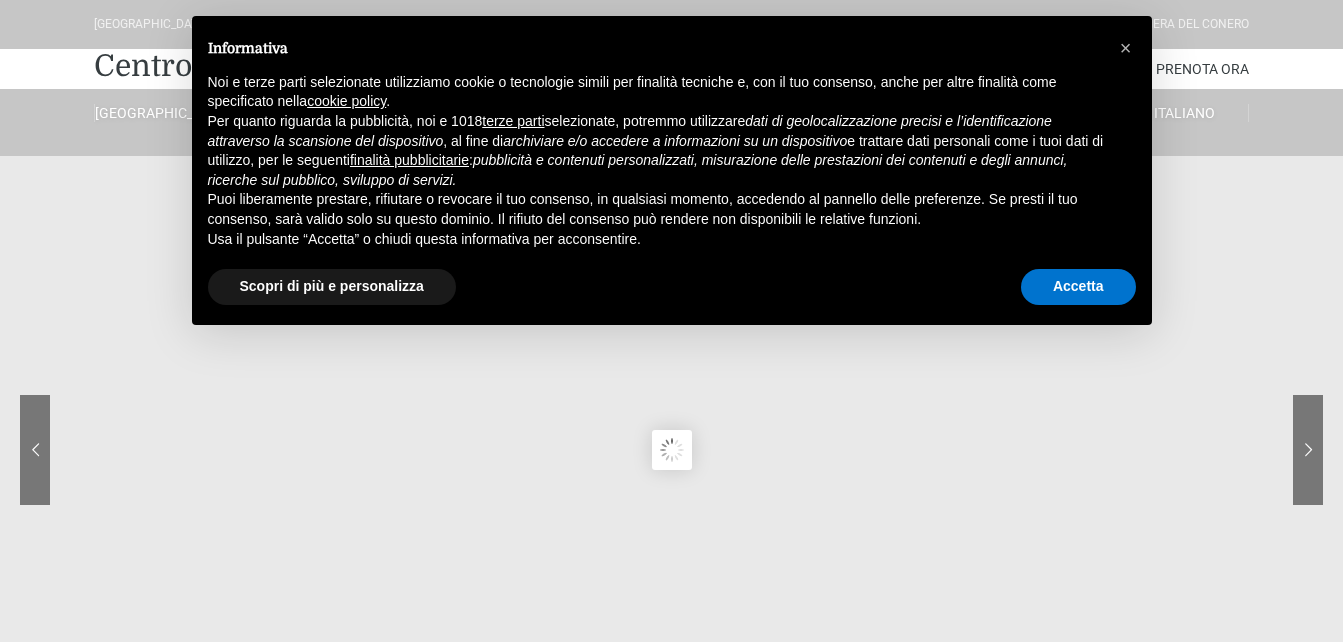 type on "[DATE]" 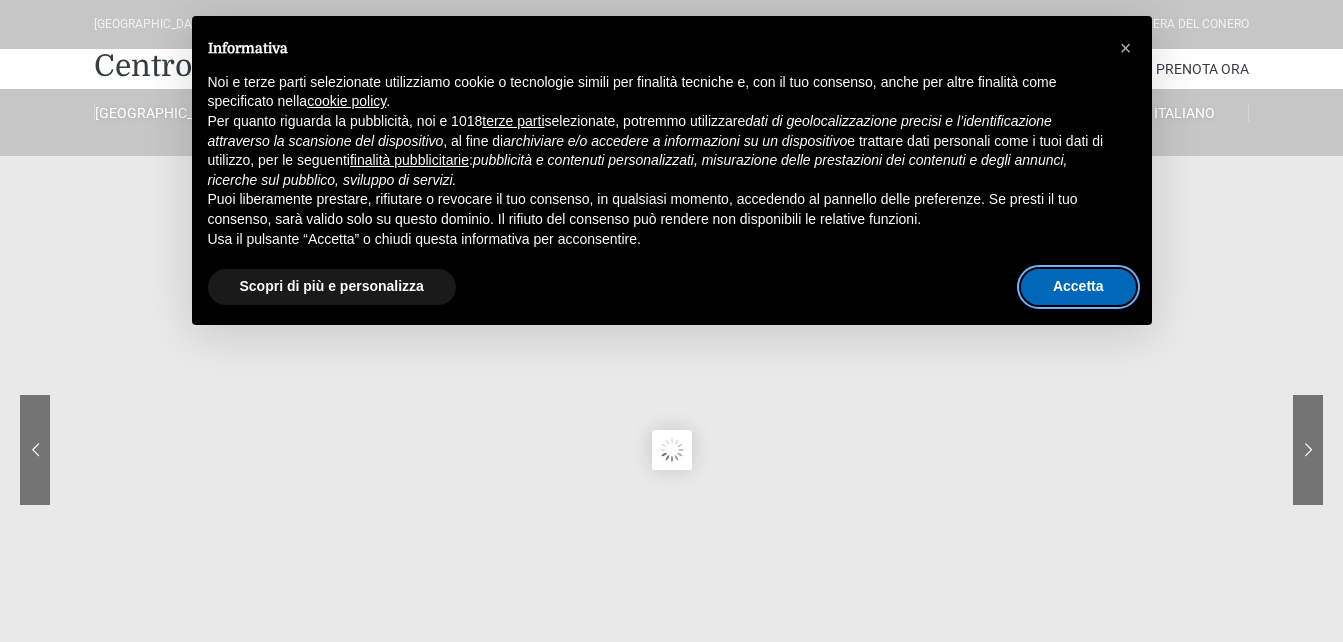 click on "Accetta" at bounding box center [1078, 287] 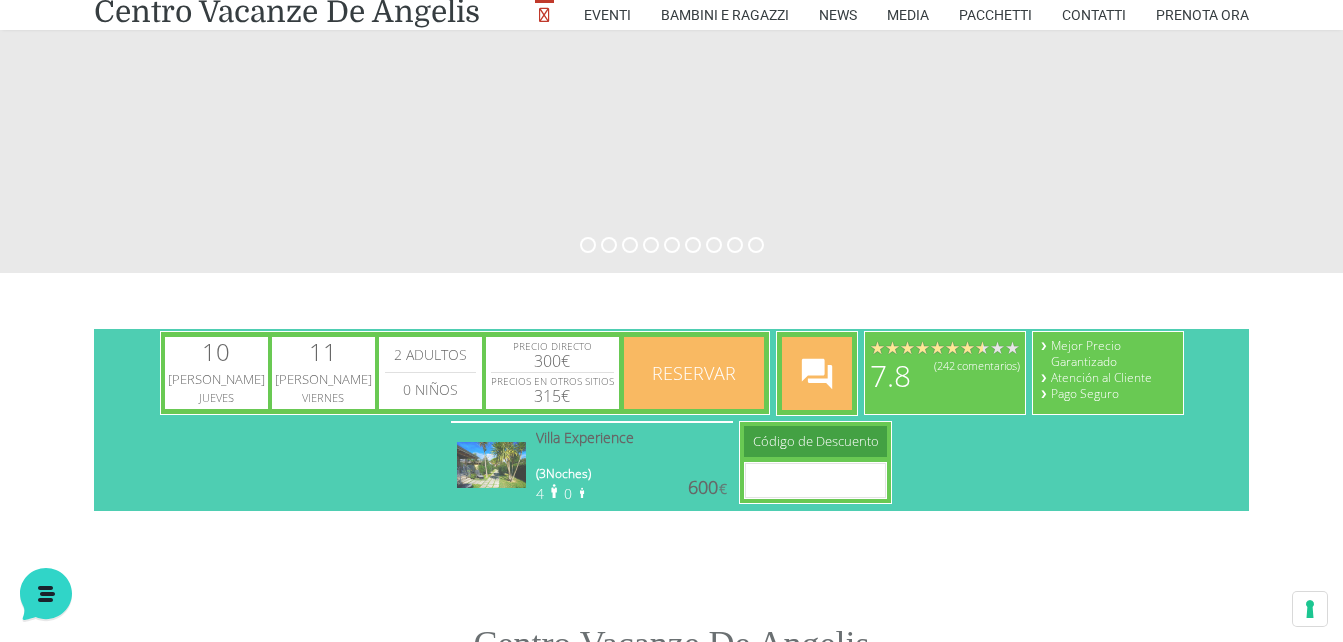 scroll, scrollTop: 0, scrollLeft: 0, axis: both 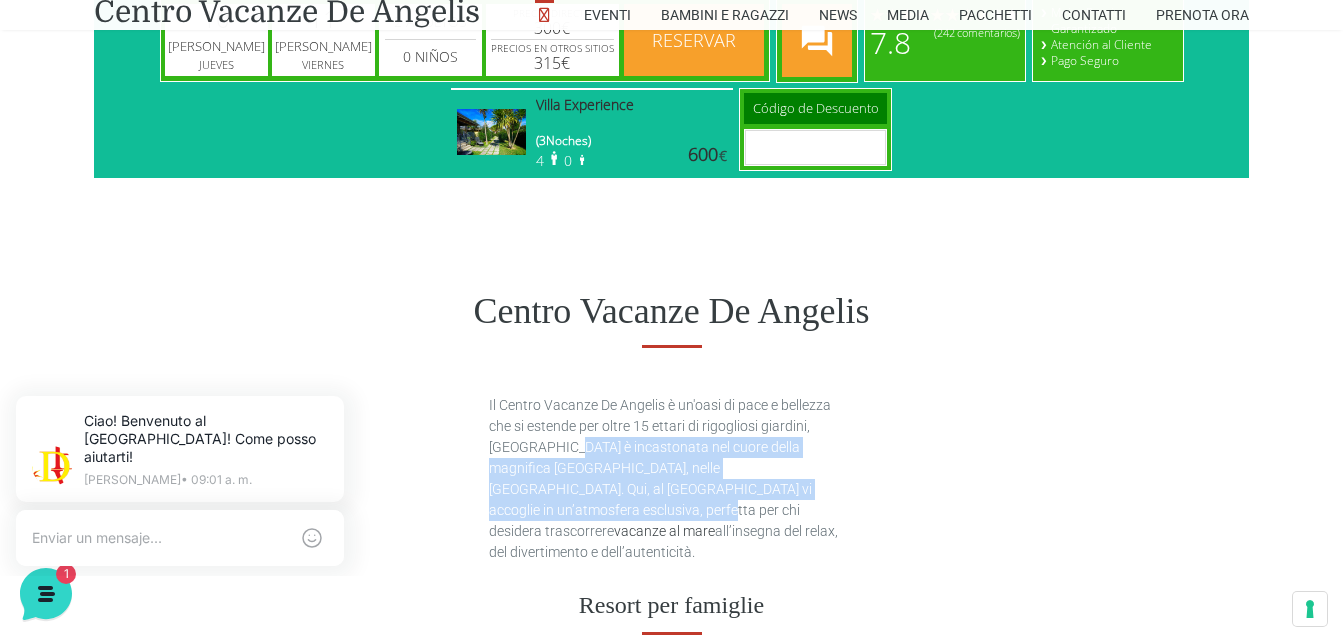 drag, startPoint x: 513, startPoint y: 453, endPoint x: 746, endPoint y: 488, distance: 235.61409 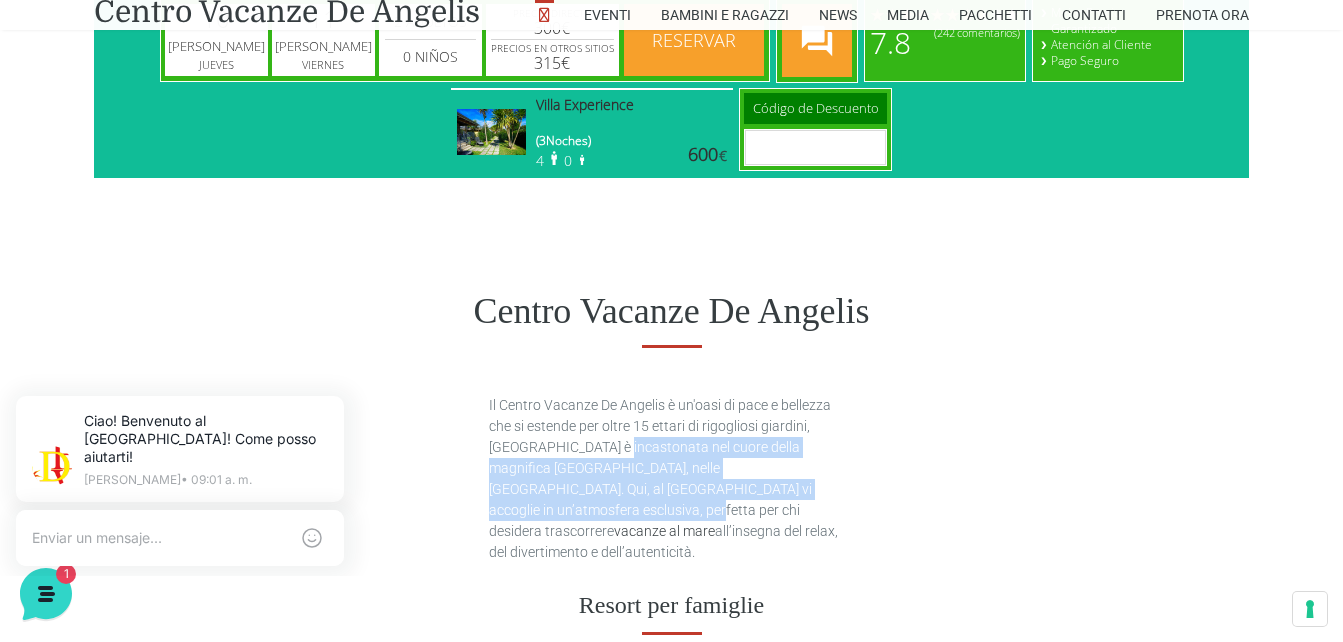 drag, startPoint x: 738, startPoint y: 485, endPoint x: 567, endPoint y: 454, distance: 173.78723 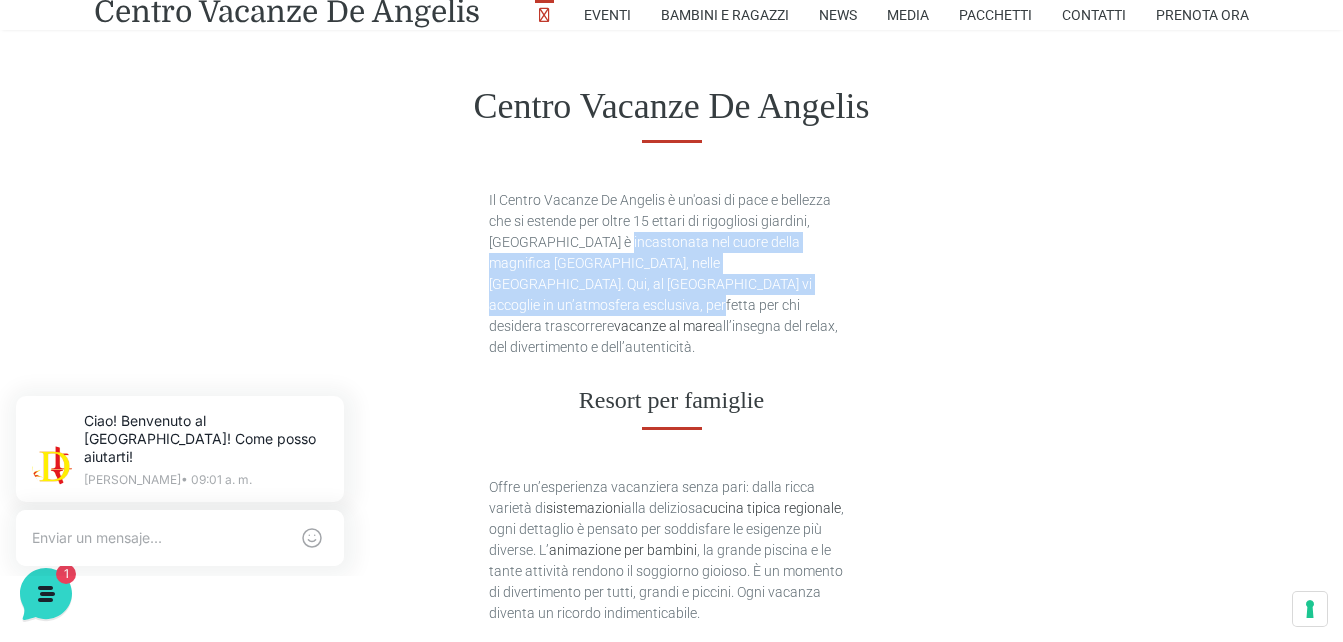 scroll, scrollTop: 1200, scrollLeft: 0, axis: vertical 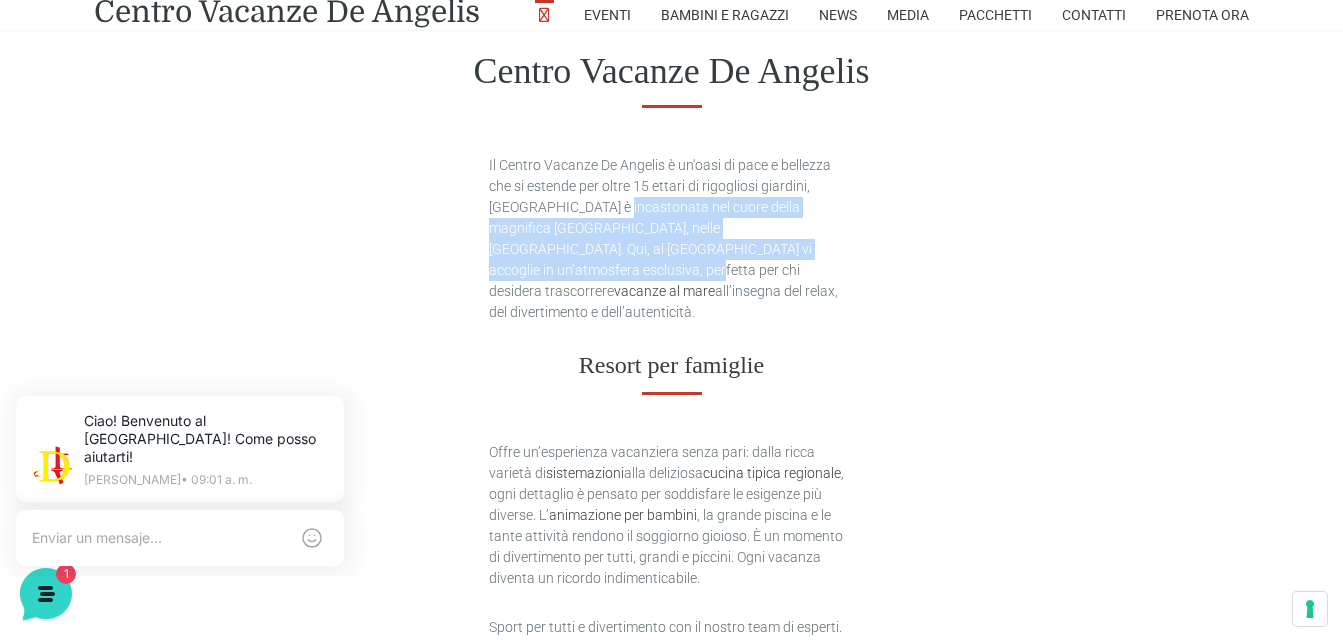 click on "Il Centro Vacanze De Angelis è un'oasi di pace e bellezza che si estende per oltre 15 ettari di rigogliosi giardini, Numana è incastonata nel cuore della magnifica Riviera del Conero, nelle Marche. Qui, al De Angelis Resort vi accoglie in un’atmosfera esclusiva, perfetta per chi desidera trascorrere  vacanze al mare  all’insegna del relax, del divertimento e dell’autenticità." at bounding box center [671, 239] 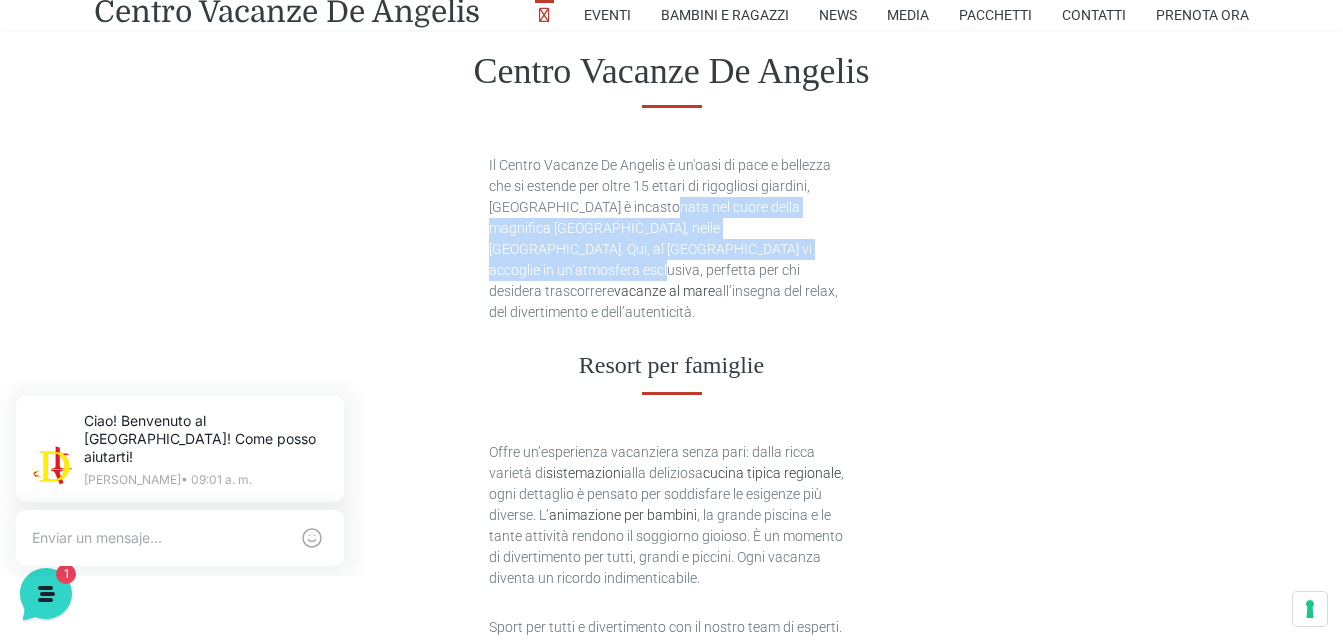 drag, startPoint x: 613, startPoint y: 202, endPoint x: 680, endPoint y: 249, distance: 81.84131 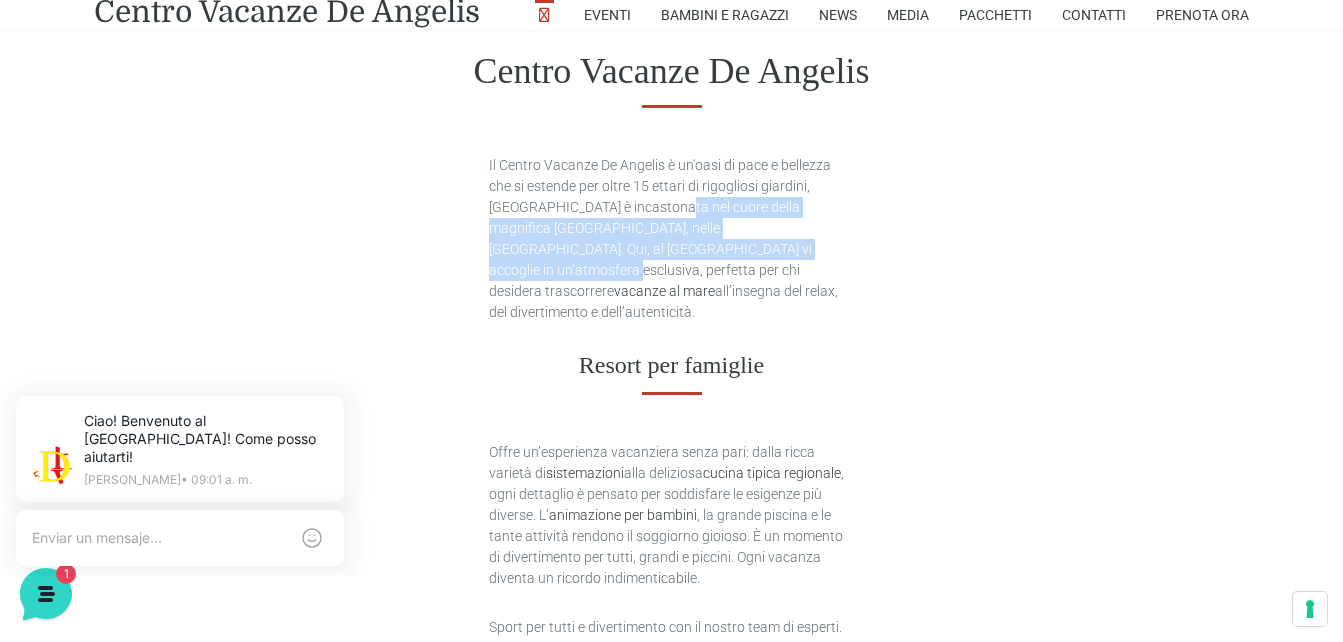 drag, startPoint x: 655, startPoint y: 249, endPoint x: 628, endPoint y: 202, distance: 54.20332 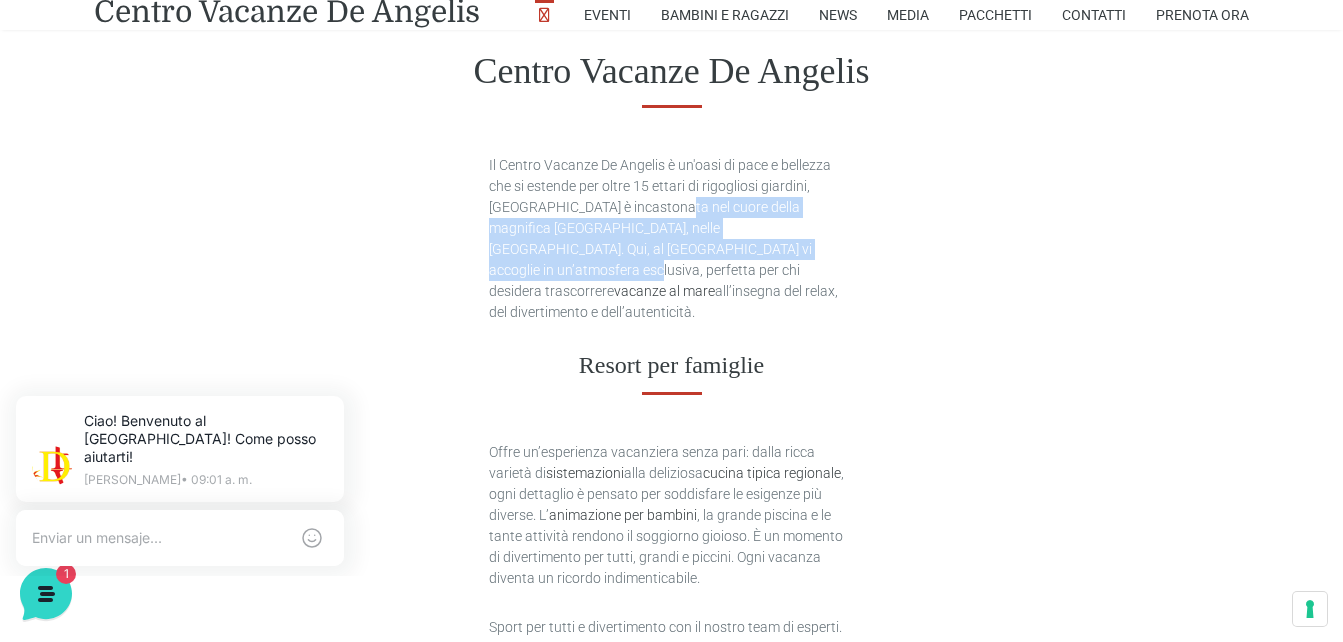 drag, startPoint x: 626, startPoint y: 201, endPoint x: 675, endPoint y: 248, distance: 67.89698 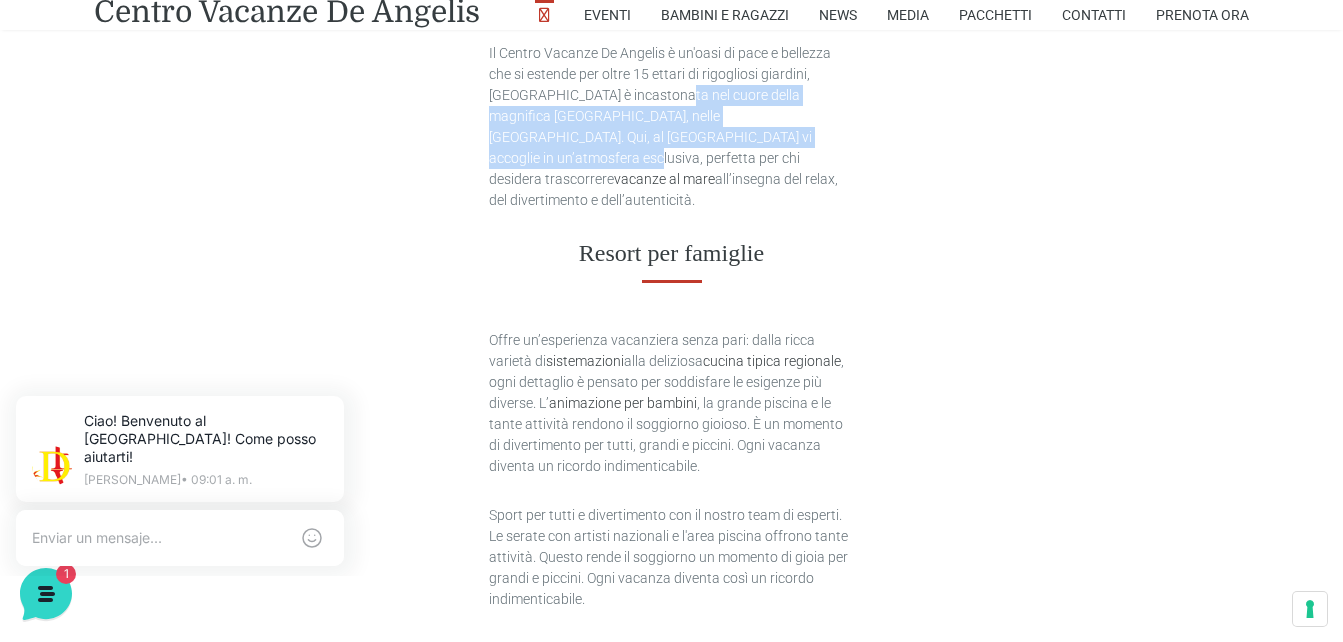 scroll, scrollTop: 1326, scrollLeft: 0, axis: vertical 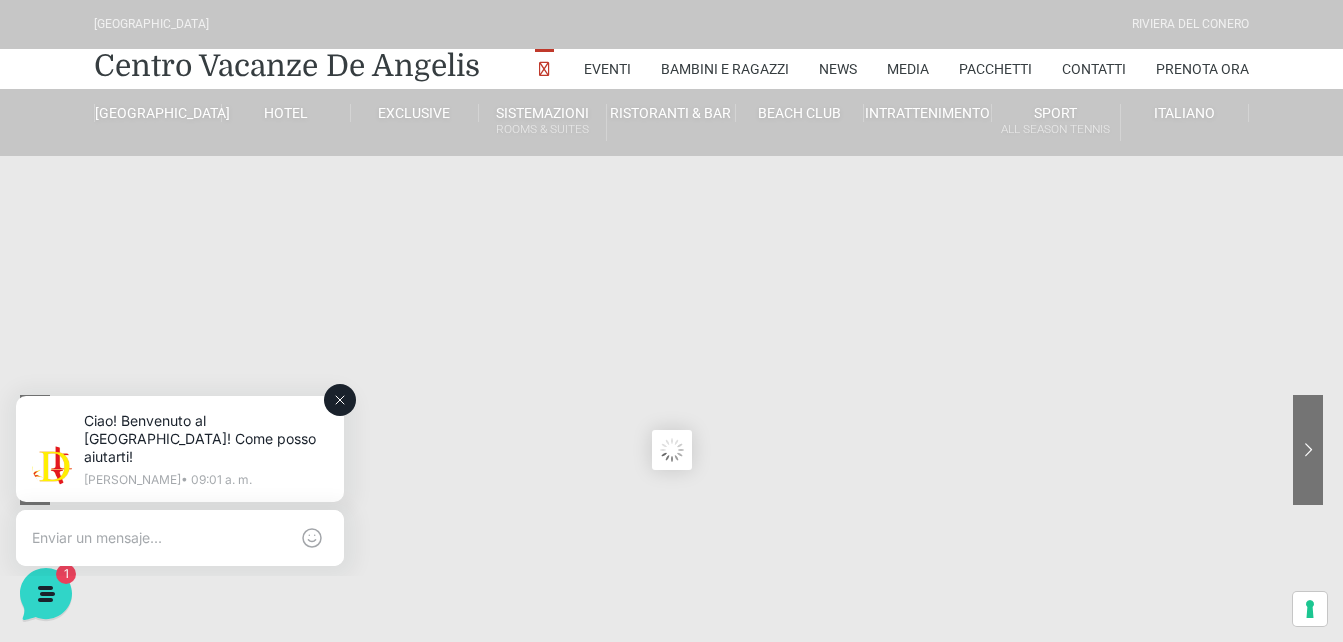 click at bounding box center [340, 400] 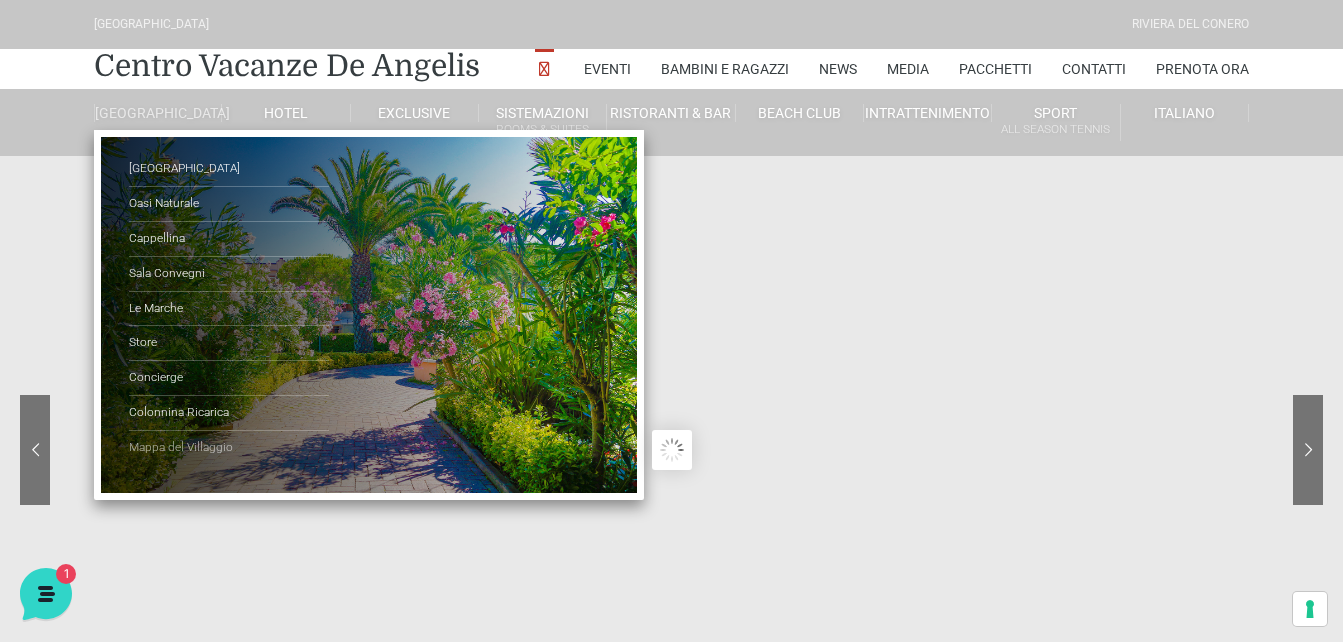 click on "Mappa del Villaggio" at bounding box center [229, 448] 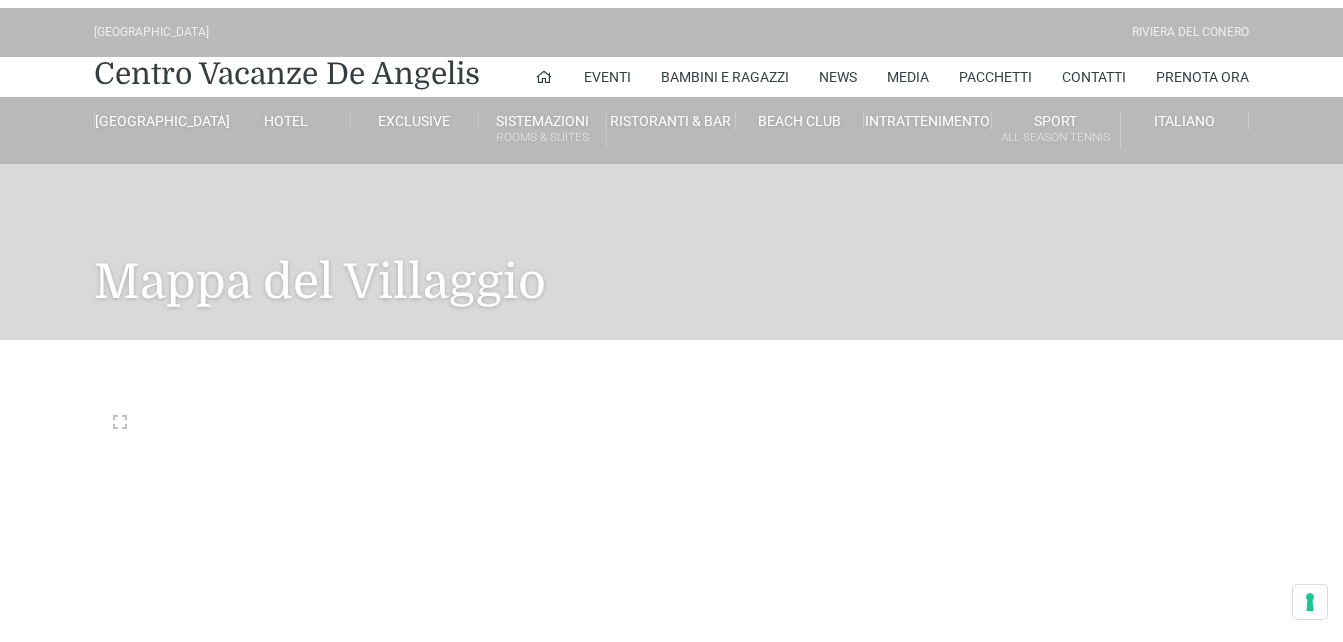 scroll, scrollTop: 0, scrollLeft: 0, axis: both 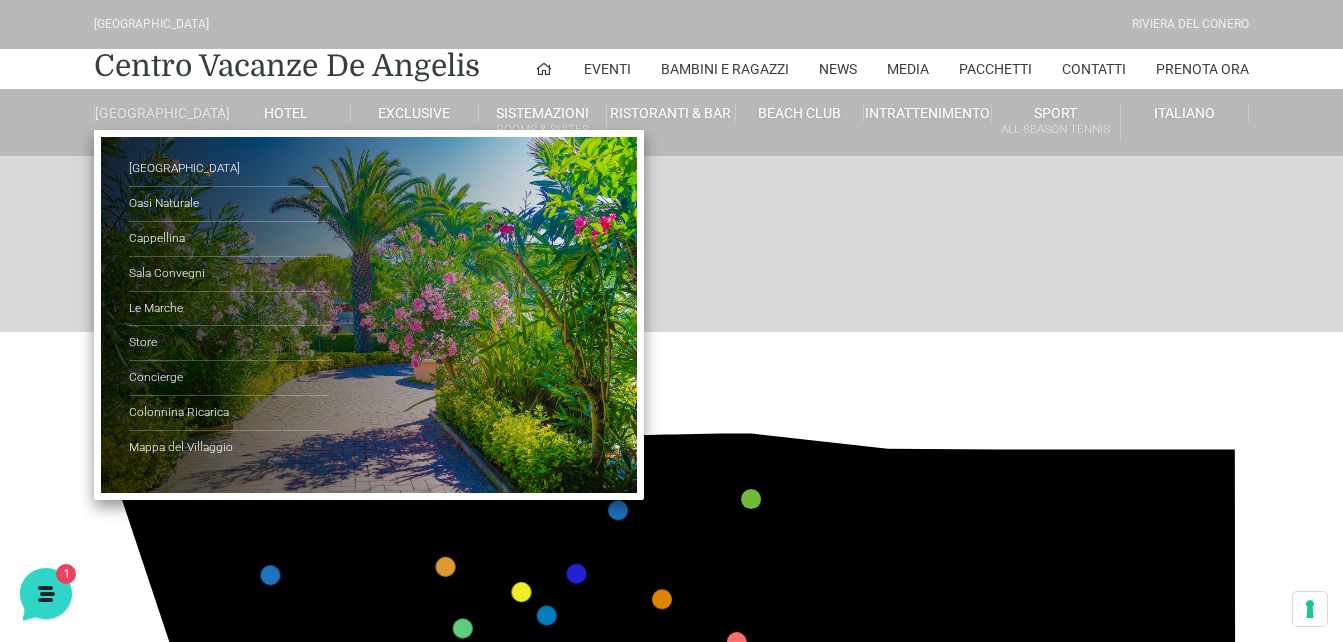click on "[GEOGRAPHIC_DATA]" at bounding box center [158, 113] 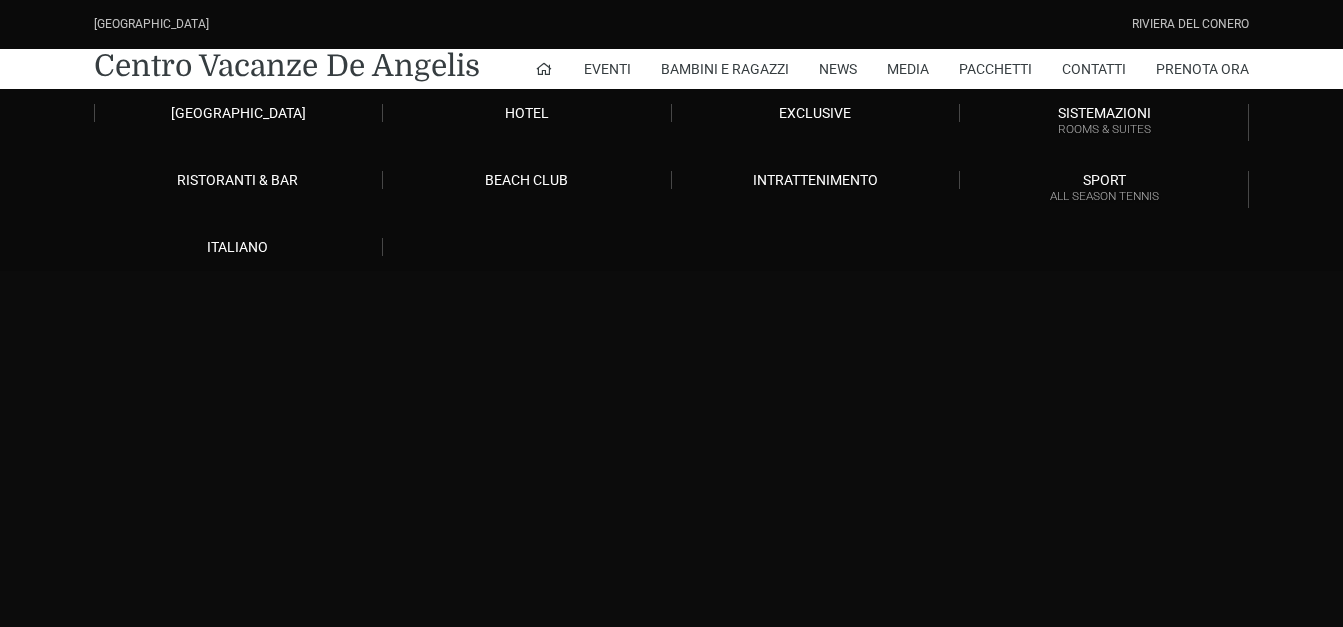 scroll, scrollTop: 0, scrollLeft: 0, axis: both 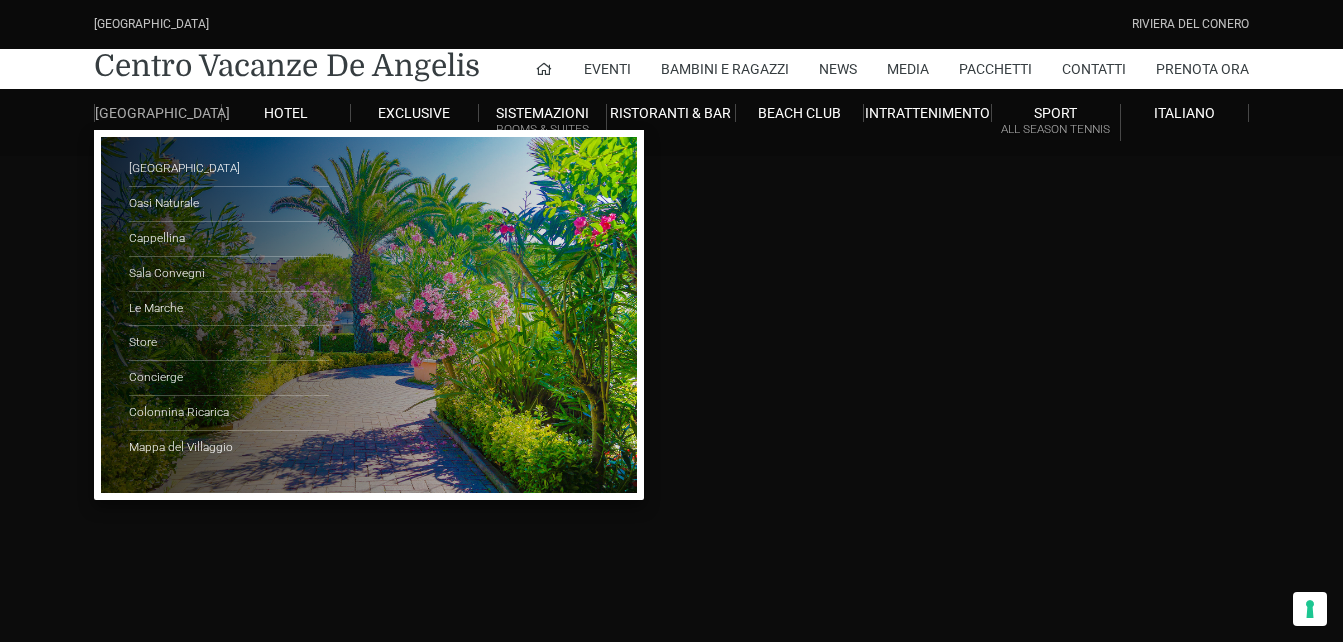 click on "[GEOGRAPHIC_DATA]" at bounding box center (158, 113) 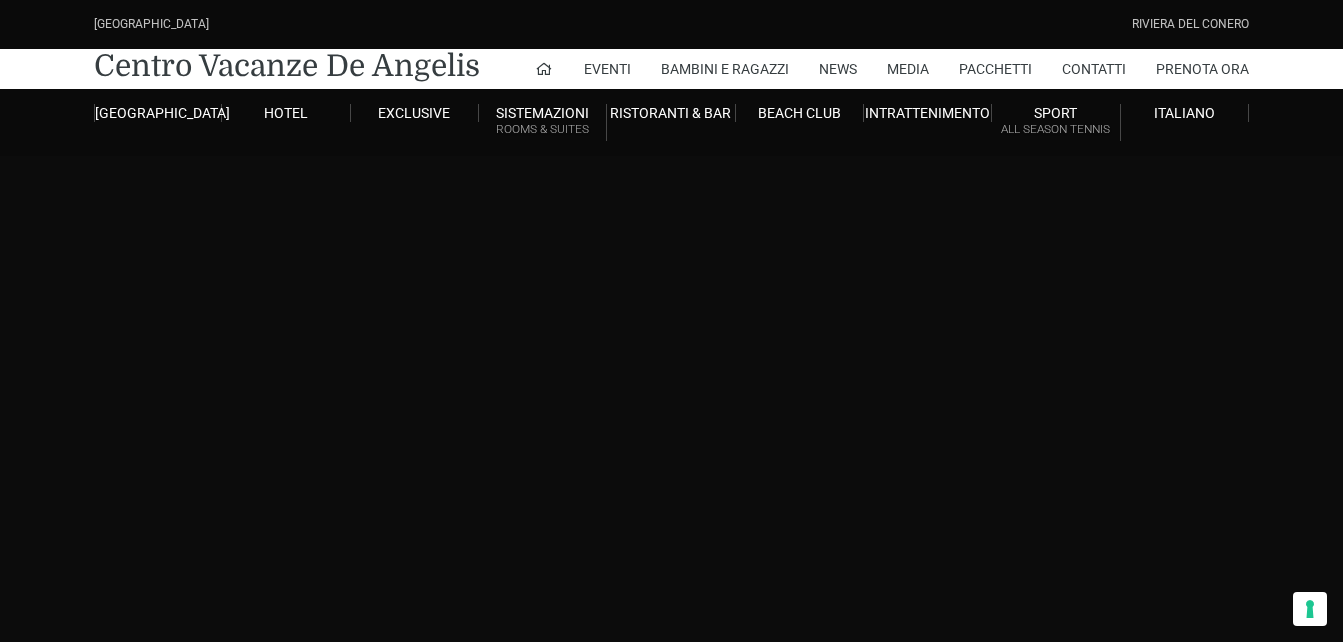 scroll, scrollTop: 0, scrollLeft: 0, axis: both 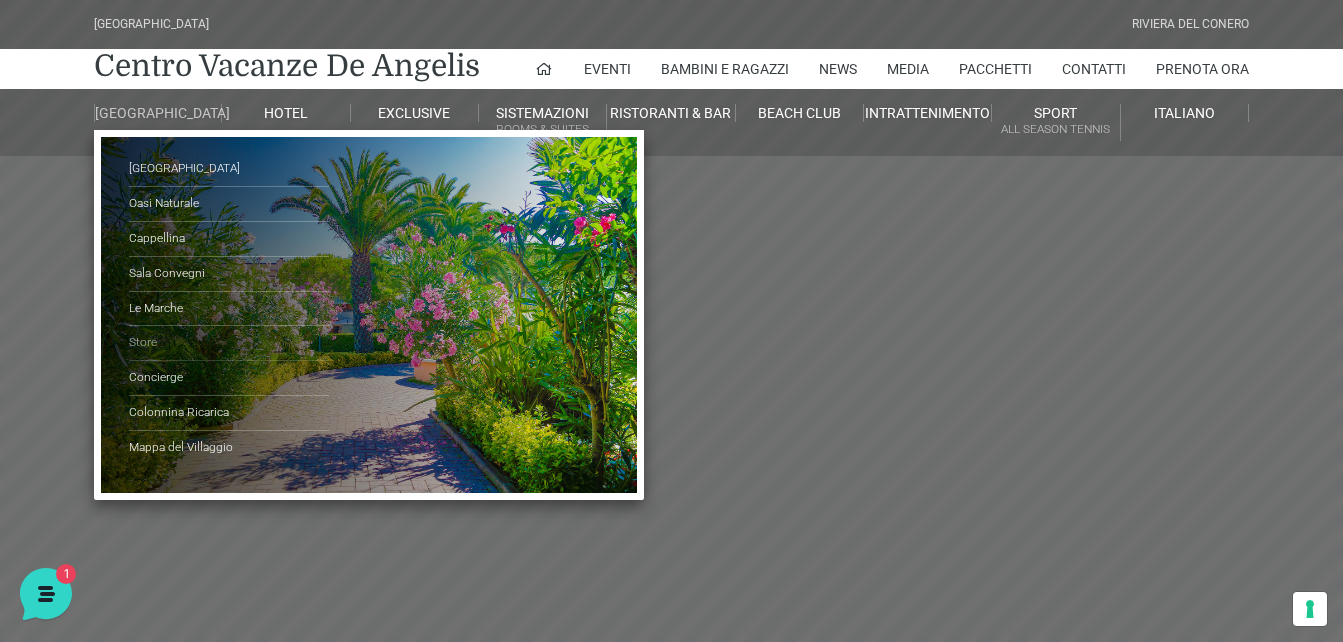 click on "Store" at bounding box center [229, 343] 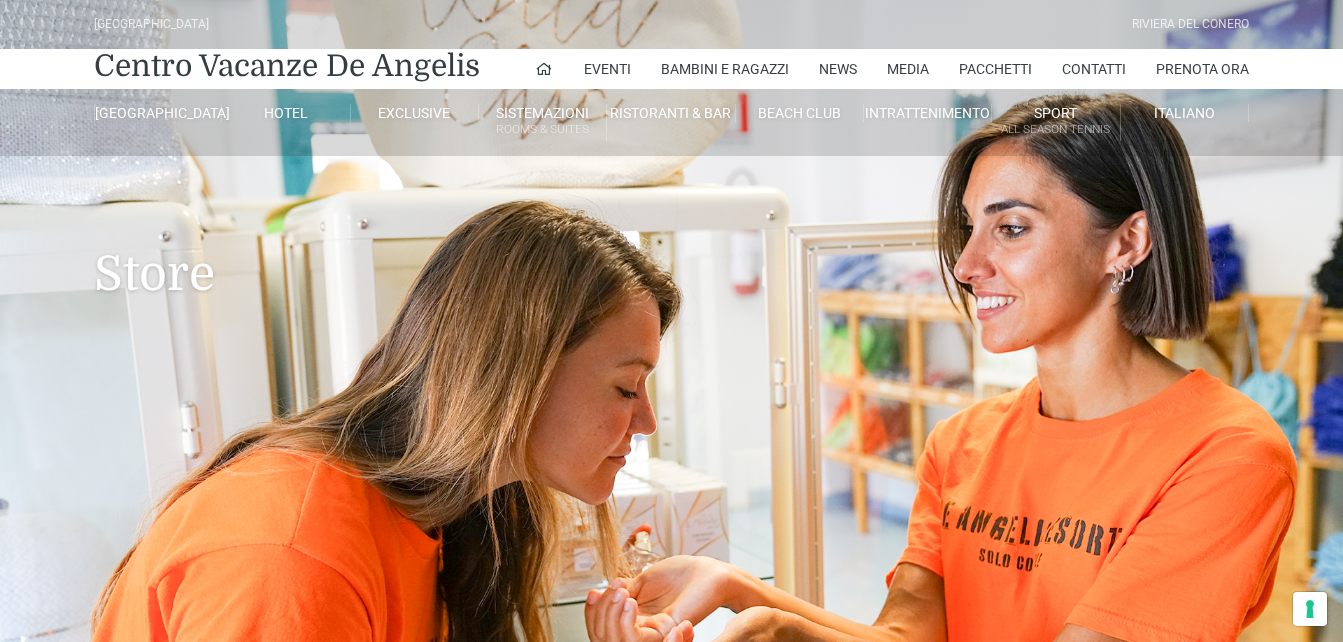 scroll, scrollTop: 0, scrollLeft: 0, axis: both 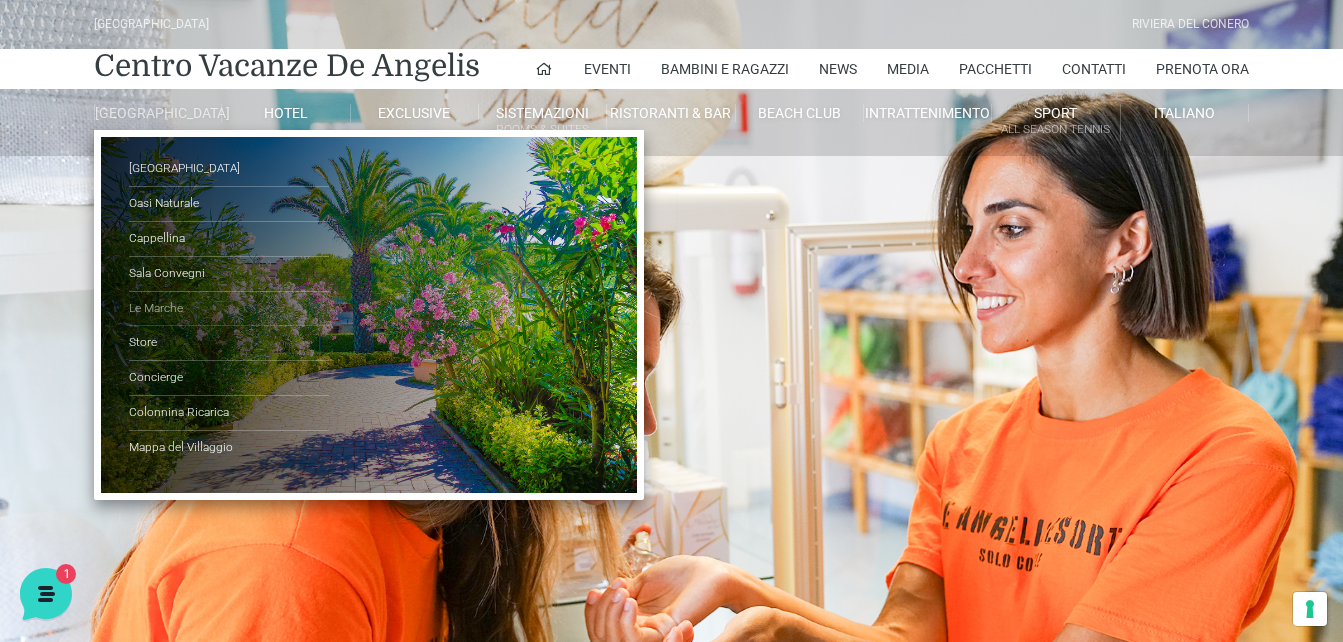 click on "Le Marche" at bounding box center [229, 309] 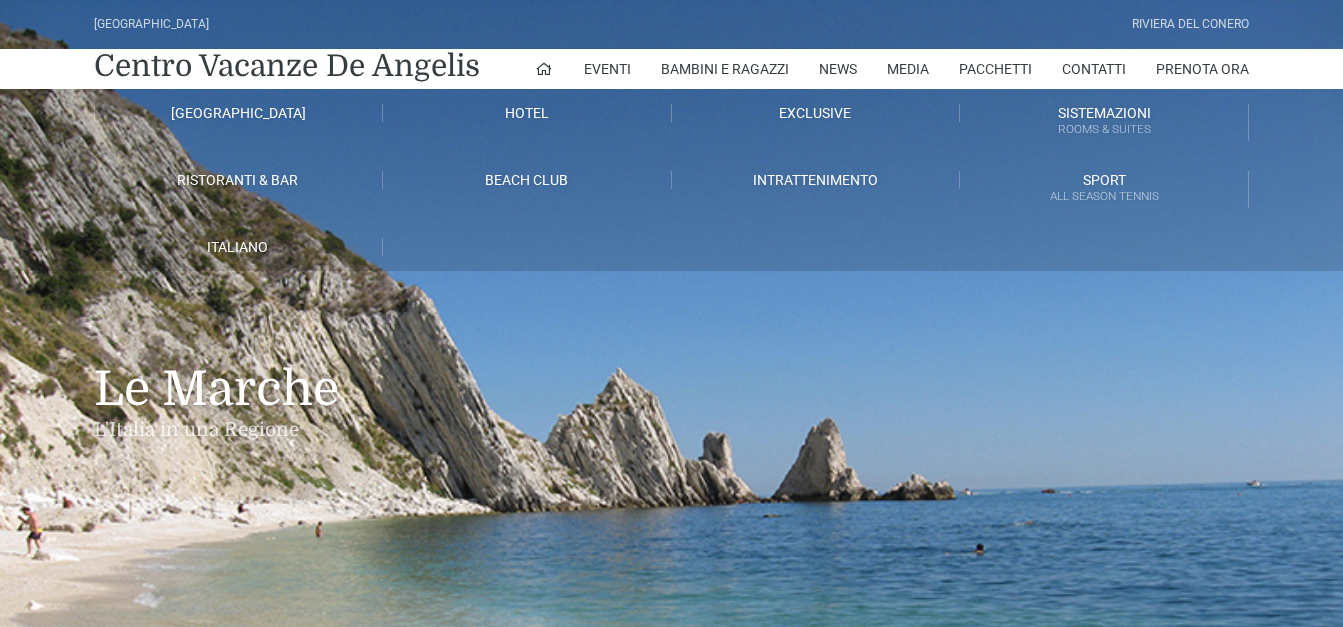 scroll, scrollTop: 0, scrollLeft: 0, axis: both 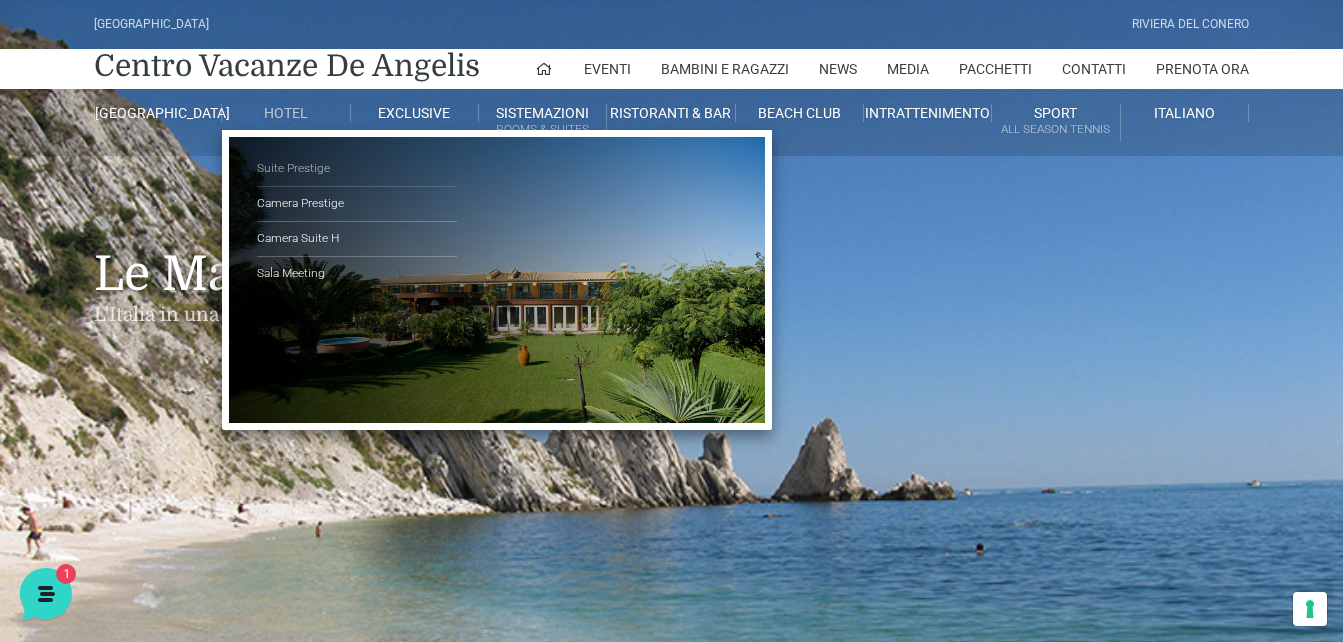 click on "Suite Prestige" at bounding box center [357, 169] 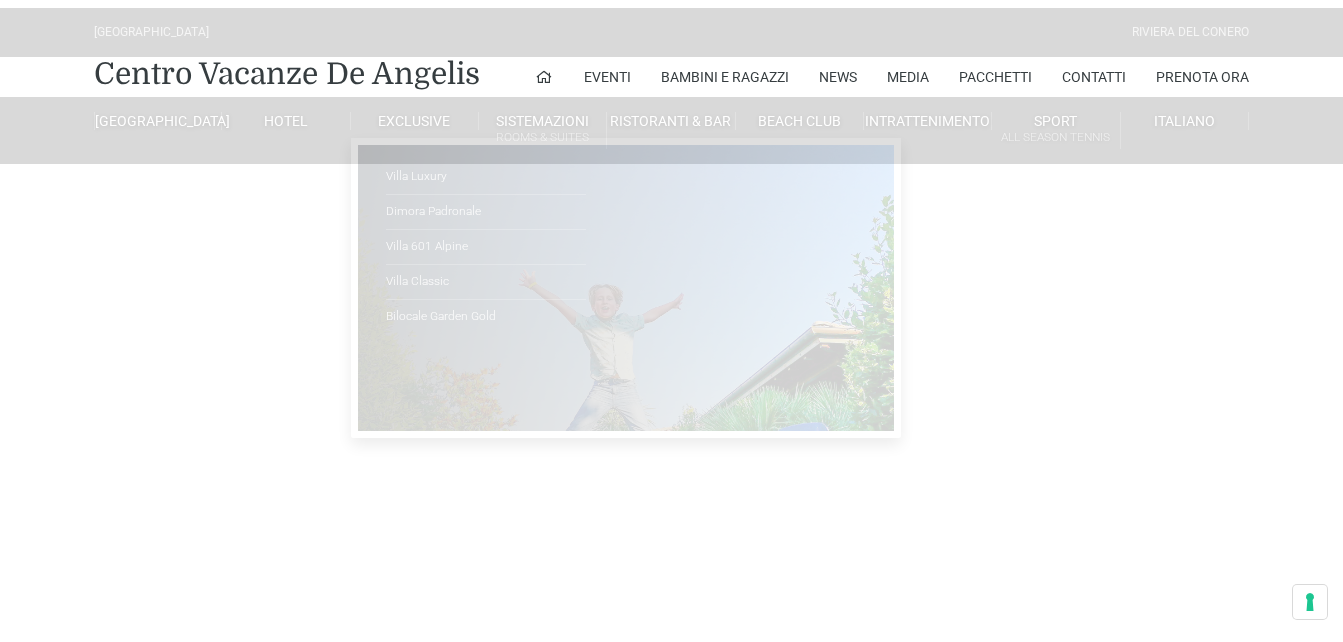 scroll, scrollTop: 0, scrollLeft: 0, axis: both 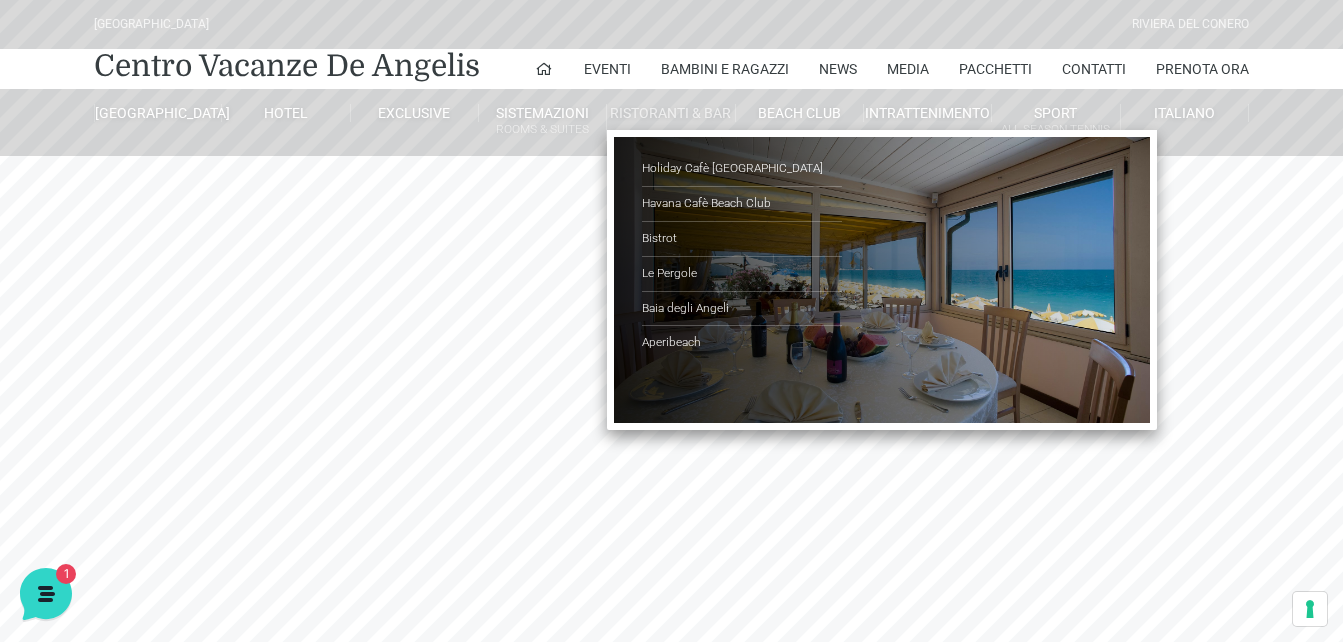 click on "Ristoranti & Bar" at bounding box center [671, 113] 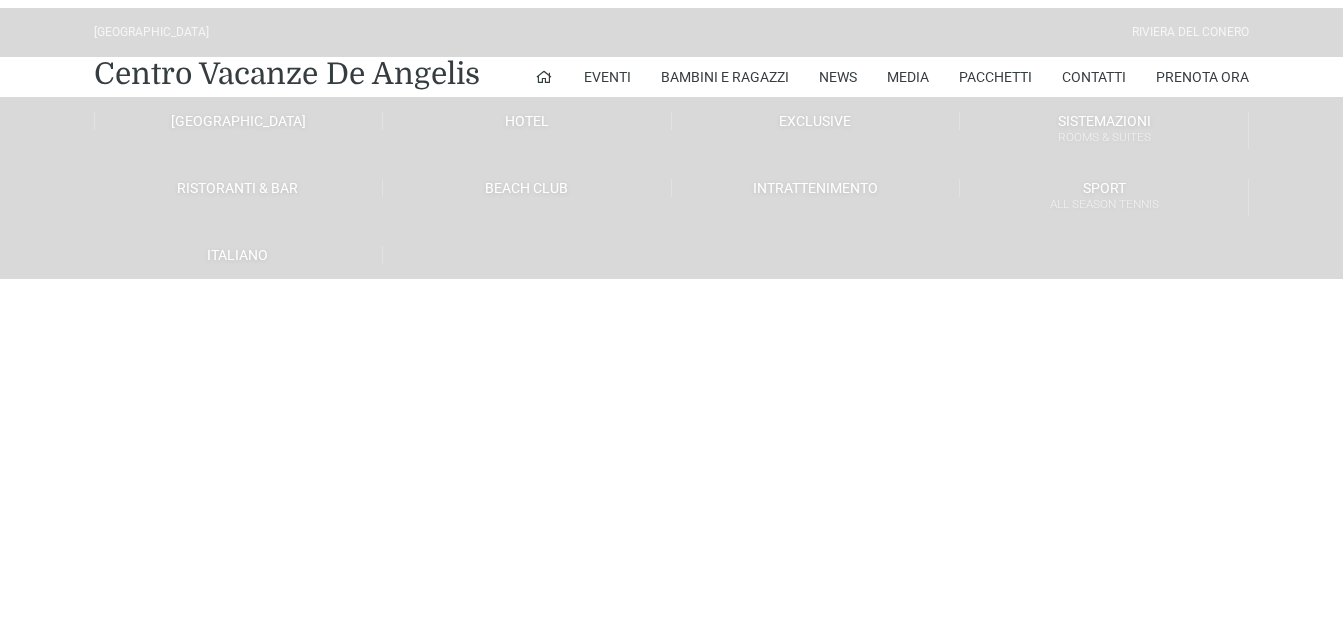 scroll, scrollTop: 0, scrollLeft: 0, axis: both 